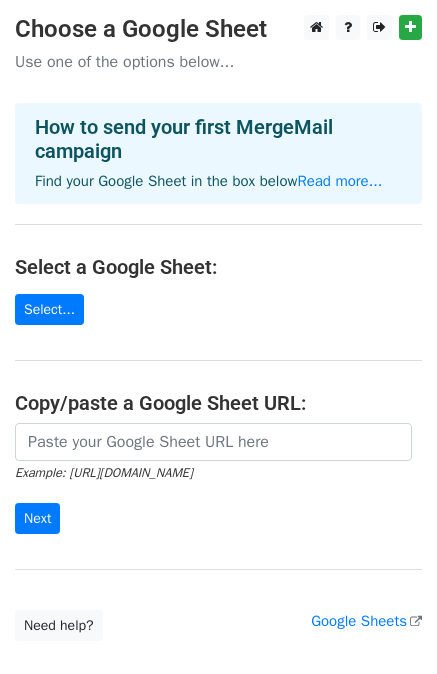 scroll, scrollTop: 0, scrollLeft: 0, axis: both 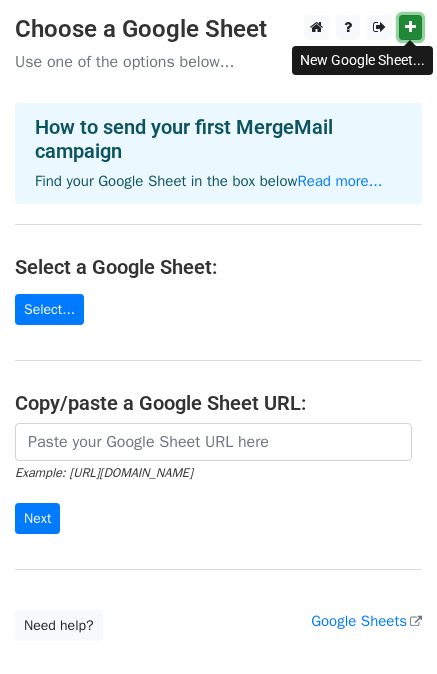 click at bounding box center (410, 27) 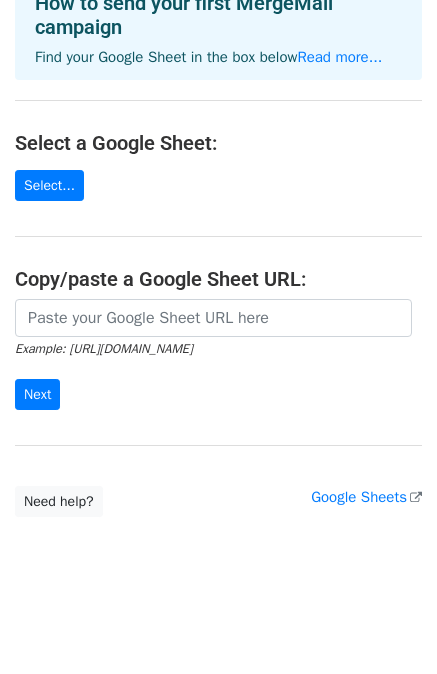scroll, scrollTop: 0, scrollLeft: 0, axis: both 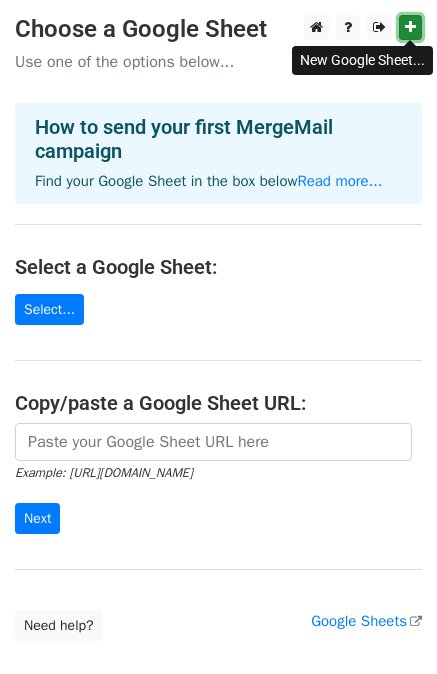 click at bounding box center (410, 27) 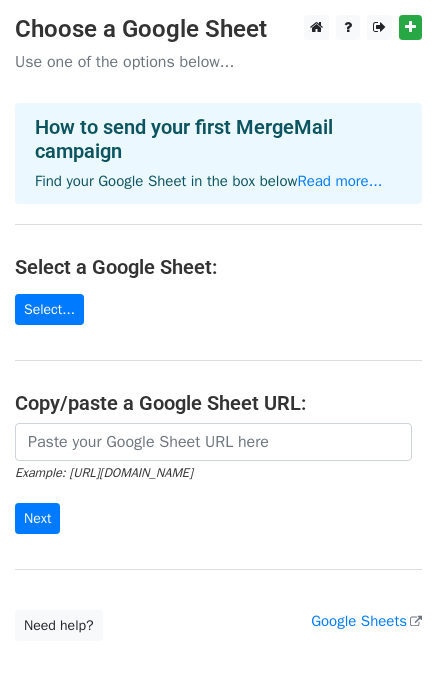 scroll, scrollTop: 0, scrollLeft: 0, axis: both 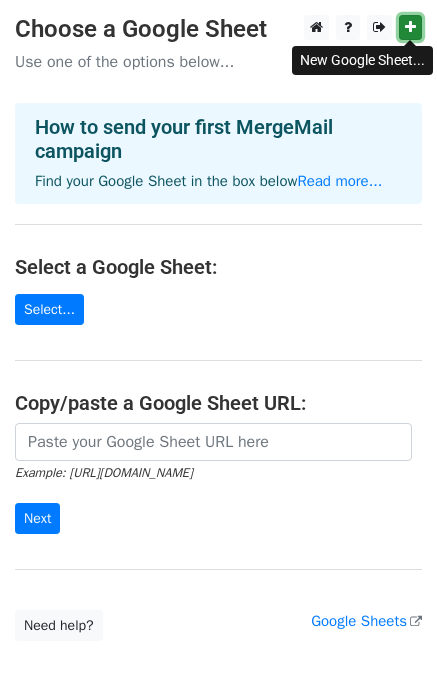 click at bounding box center (410, 27) 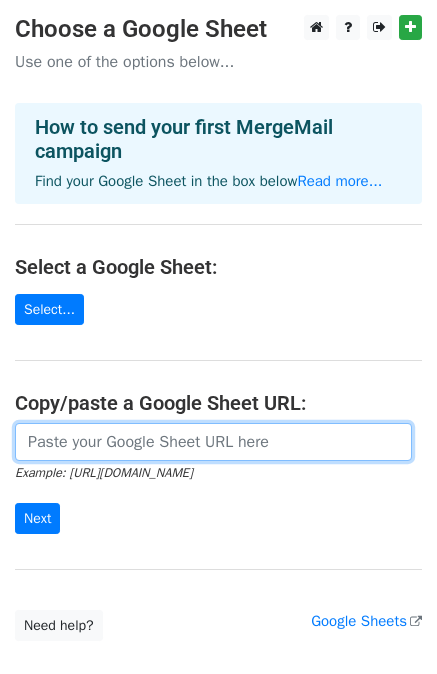 click at bounding box center (213, 442) 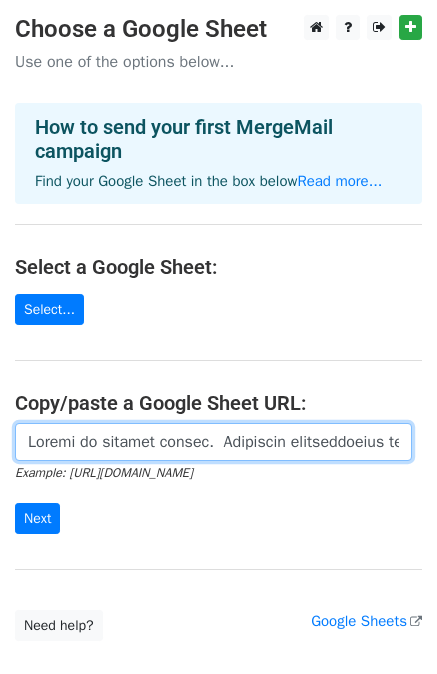 scroll, scrollTop: 0, scrollLeft: 10208, axis: horizontal 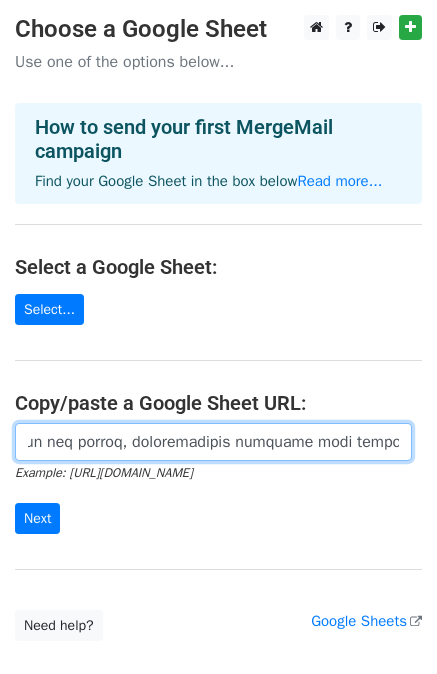 drag, startPoint x: 403, startPoint y: 442, endPoint x: 451, endPoint y: 449, distance: 48.507732 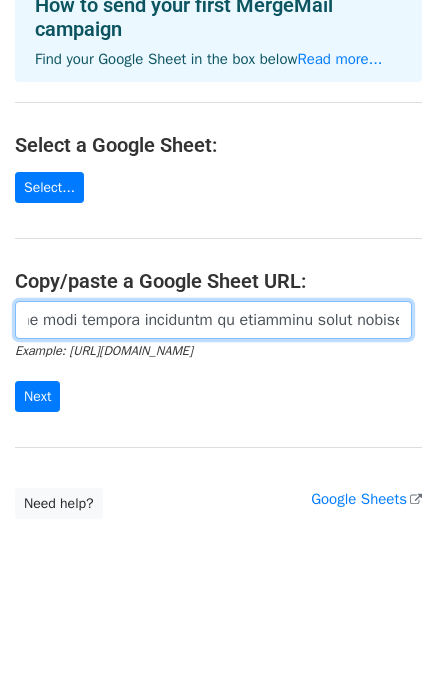 scroll, scrollTop: 124, scrollLeft: 0, axis: vertical 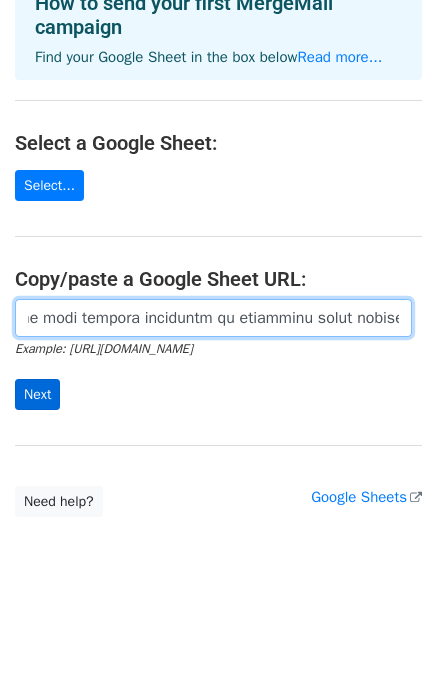 type on "Reciba un cordial saludo.  Valoramos profundamente el compromiso que usted y su equipo sostienen en favor del bienestar en el ámbito educativo. Sabemos que detrás de cada avance en nuestras escuelas hay personas que acompañan, cuidan y entregan día a día lo mejor de sí: docentes, asistentes, profesionales PIE, directivos y equipos técnicos.  Con esa mirada humana y real, queremos presentarle PAUSA MAESTRA, un programa de autocuidado, bienestar y gestión del estrés, especialmente diseñado para quienes sostienen la educación desde adentro. Esta experiencia se basa en técnicas de respiración consciente, ejercicios de reconexión personal y una metodología propia basada en las 5R, que facilita la integración práctica del bienestar en el quehacer educativo cotidiano.  Más que una capacitación, PAUSA MAESTRA es una experiencia vivencial, emocionalmente reparadora y profundamente transformadora. Su implementación puede convertirse en un aporte concreto para promover la salud mental, la motivación y el equilibrio e..." 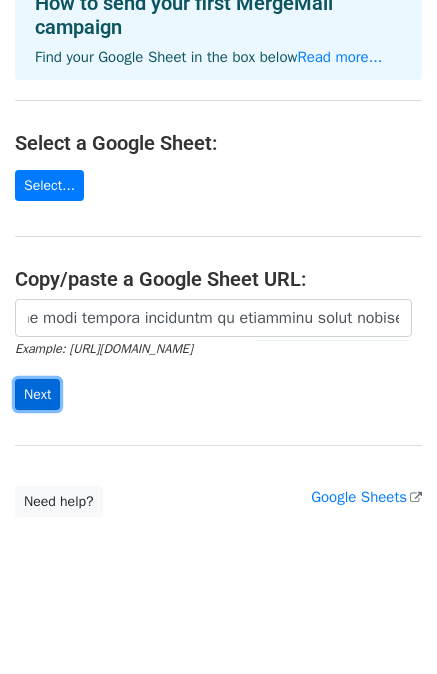 scroll, scrollTop: 0, scrollLeft: 0, axis: both 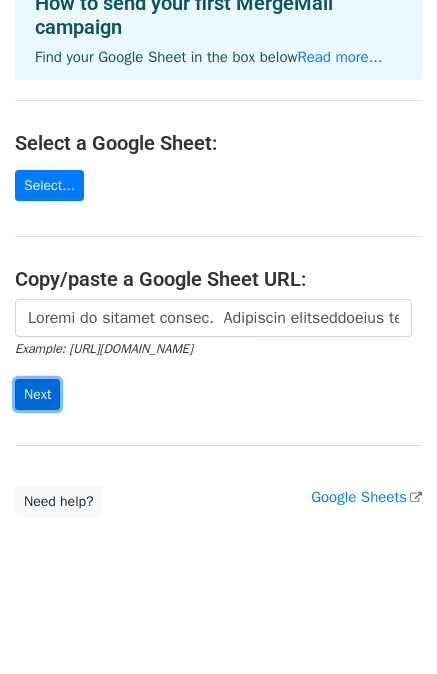 click on "Next" at bounding box center (37, 394) 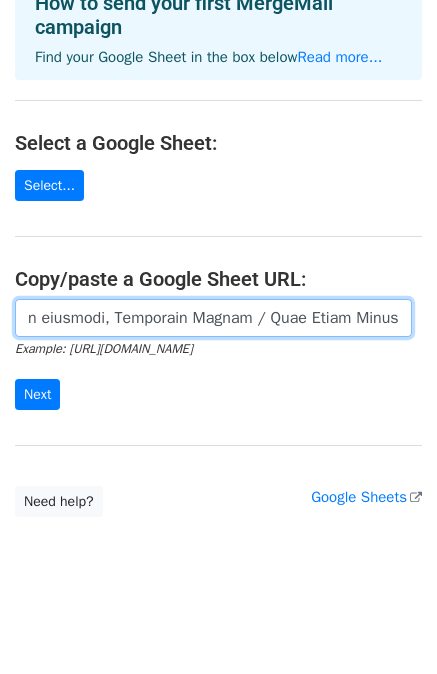 scroll, scrollTop: 0, scrollLeft: 10208, axis: horizontal 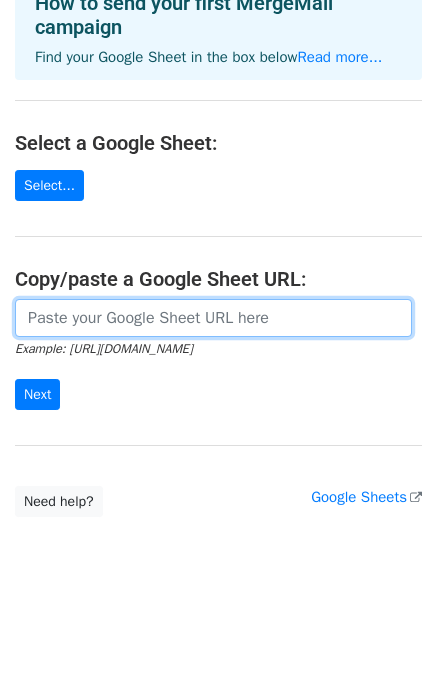 paste on "https://docs.google.com/spreadsheets/d/1iJa9gzl-FyV3dzjoNCT-RBsKutOjwRJ9RChQakZHKg4/edit?gid=0#gid=0" 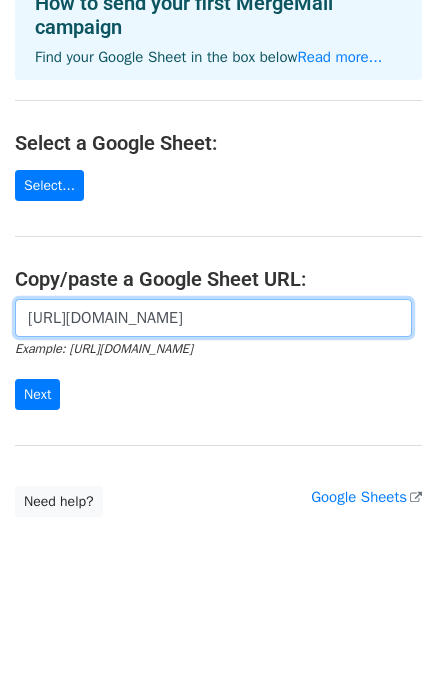 scroll, scrollTop: 0, scrollLeft: 423, axis: horizontal 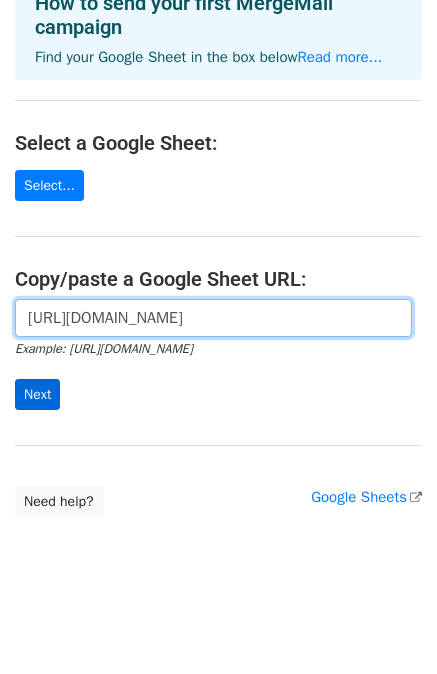 type on "https://docs.google.com/spreadsheets/d/1iJa9gzl-FyV3dzjoNCT-RBsKutOjwRJ9RChQakZHKg4/edit?gid=0#gid=0" 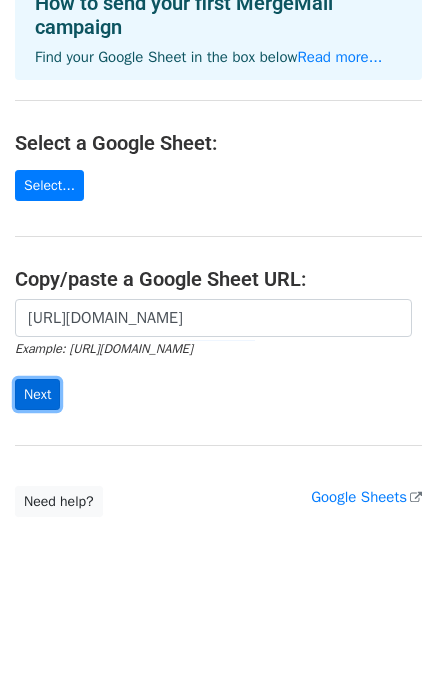 scroll, scrollTop: 0, scrollLeft: 0, axis: both 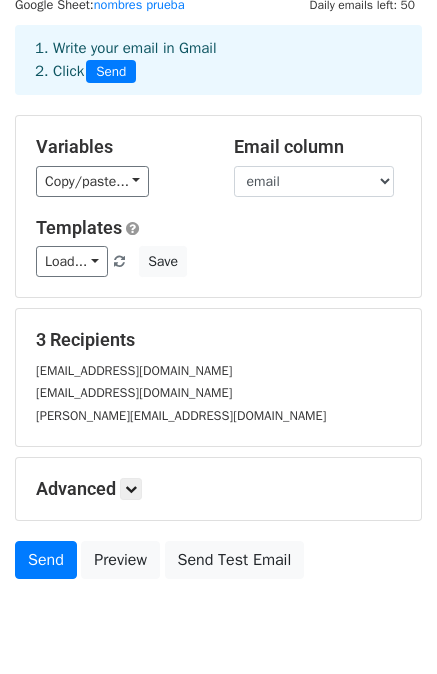 click on "josedavidquero@gmail.com" at bounding box center [134, 371] 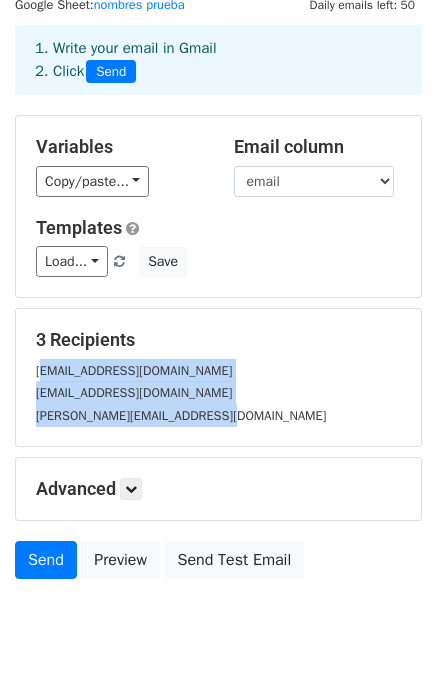 drag, startPoint x: 38, startPoint y: 369, endPoint x: 304, endPoint y: 409, distance: 268.9907 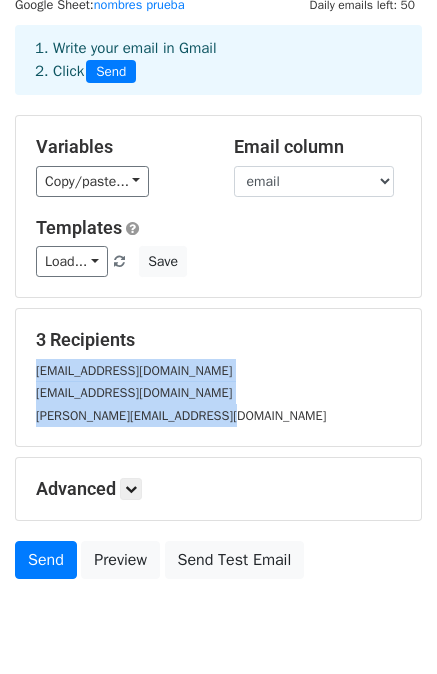 drag, startPoint x: 35, startPoint y: 367, endPoint x: 252, endPoint y: 409, distance: 221.02715 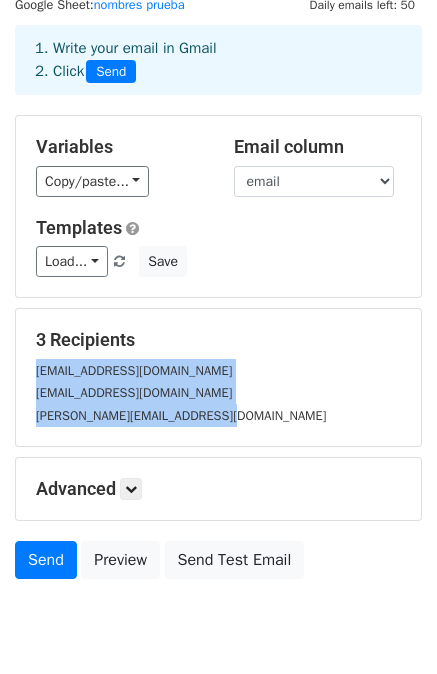 scroll, scrollTop: 0, scrollLeft: 0, axis: both 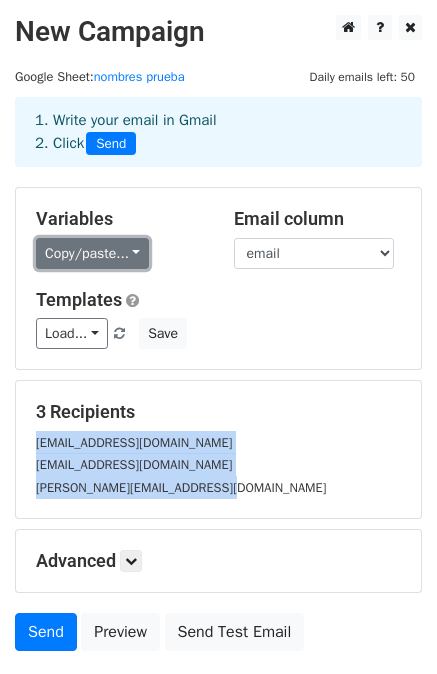click on "Copy/paste..." at bounding box center [92, 253] 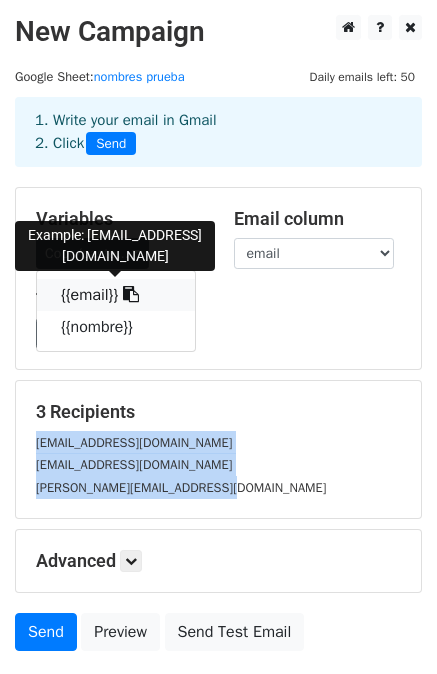 click on "{{email}}" at bounding box center [116, 295] 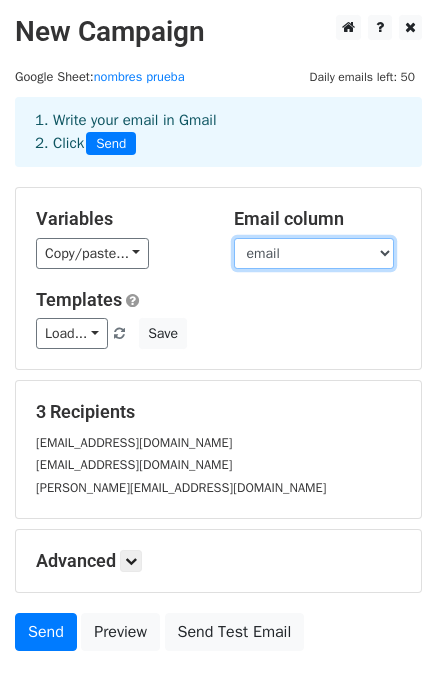 click on "email
nombre" at bounding box center [314, 253] 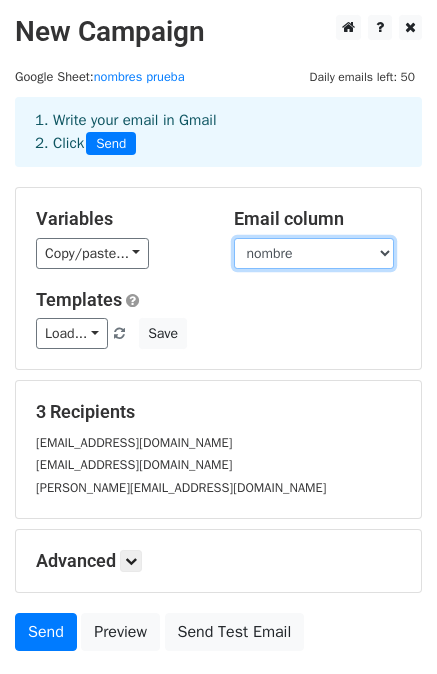 click on "email
nombre" at bounding box center [314, 253] 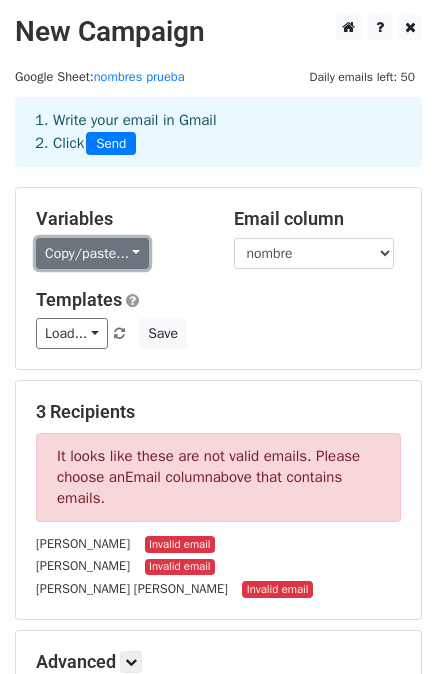 click on "Copy/paste..." at bounding box center (92, 253) 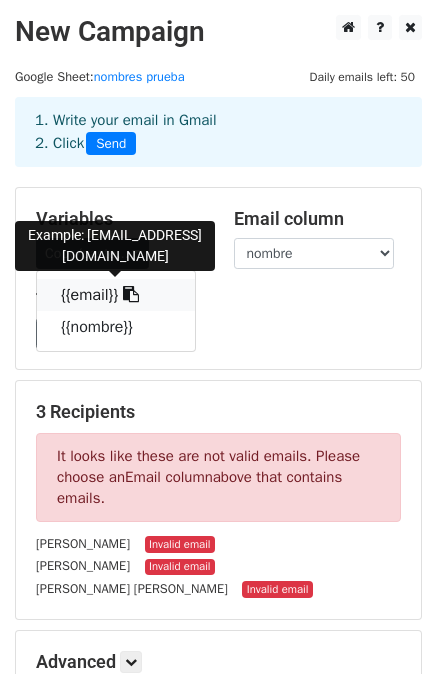 click on "{{email}}" at bounding box center [116, 295] 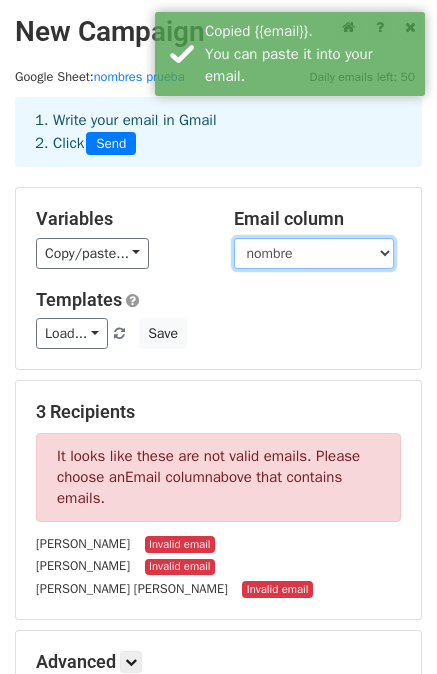click on "email
nombre" at bounding box center (314, 253) 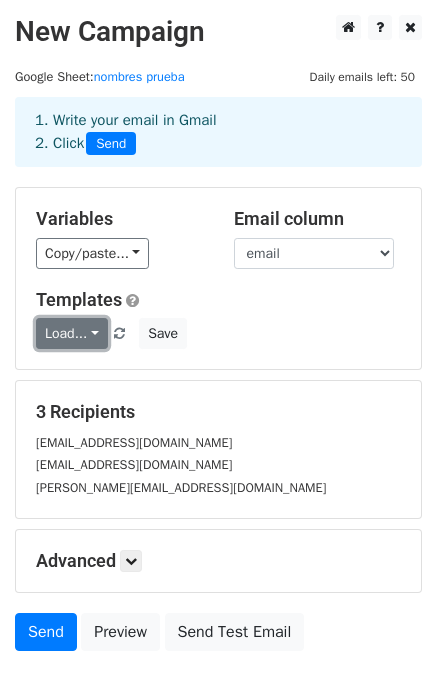 click on "Load..." at bounding box center (72, 333) 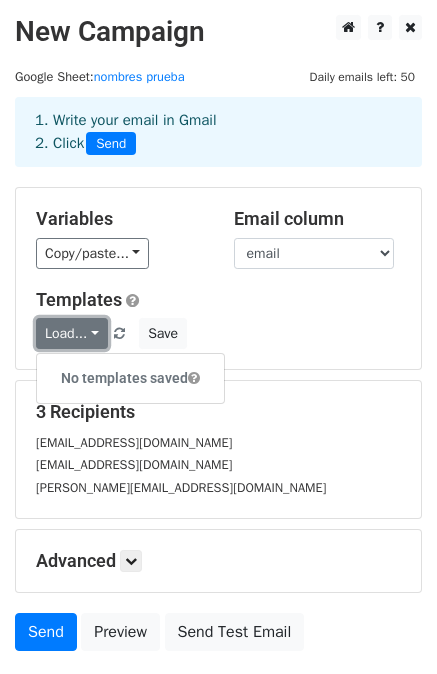 click on "Load..." at bounding box center (72, 333) 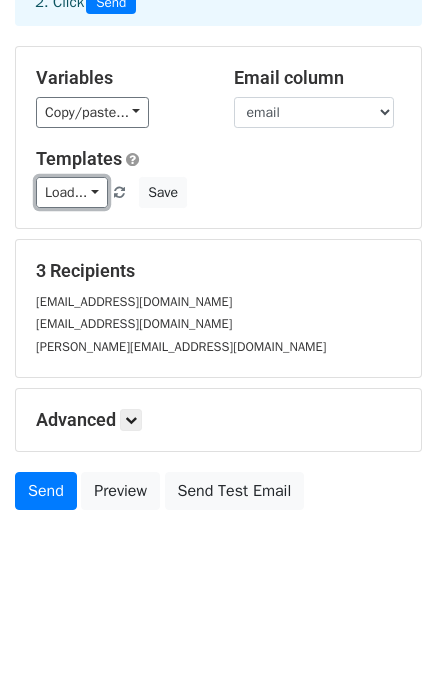 scroll, scrollTop: 144, scrollLeft: 0, axis: vertical 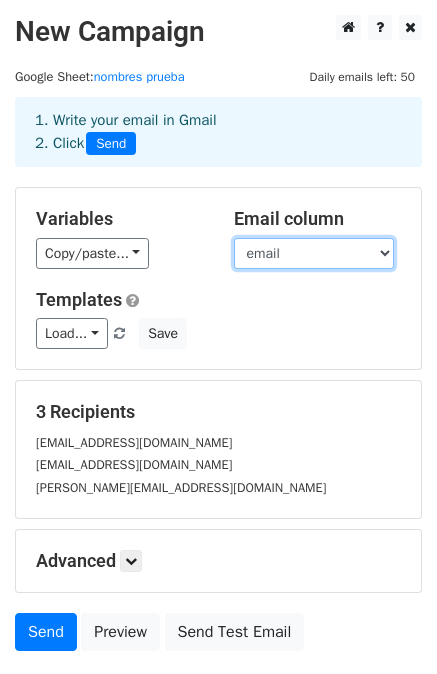 click on "email
nombre" at bounding box center [314, 253] 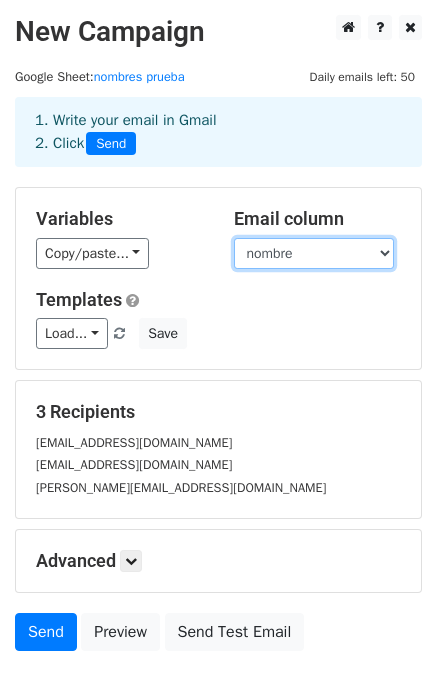 click on "email
nombre" at bounding box center (314, 253) 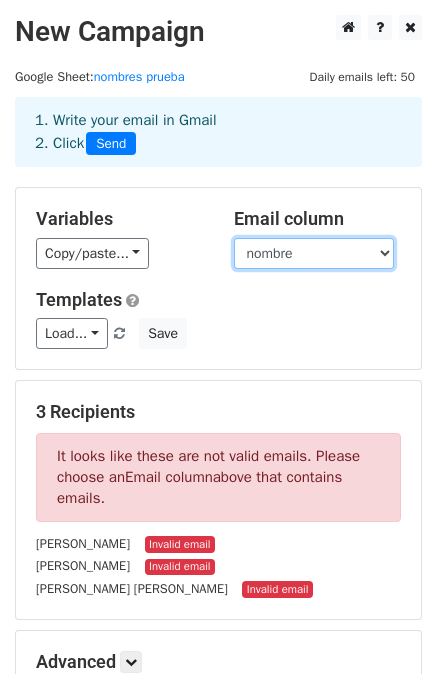 click on "email
nombre" at bounding box center (314, 253) 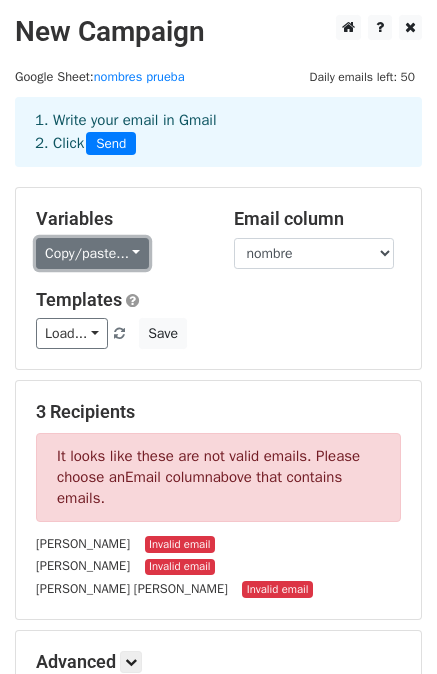 click on "Copy/paste..." at bounding box center (92, 253) 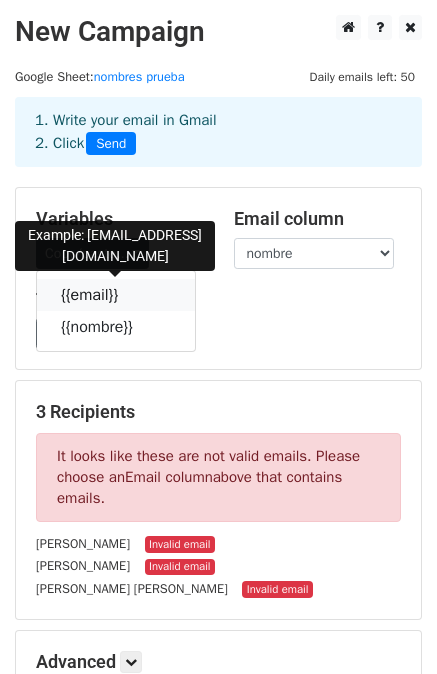 click on "{{email}}" at bounding box center [116, 295] 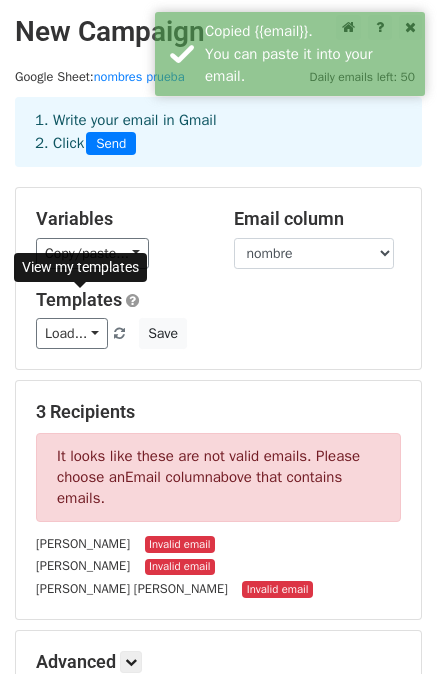 click on "Templates" at bounding box center [79, 299] 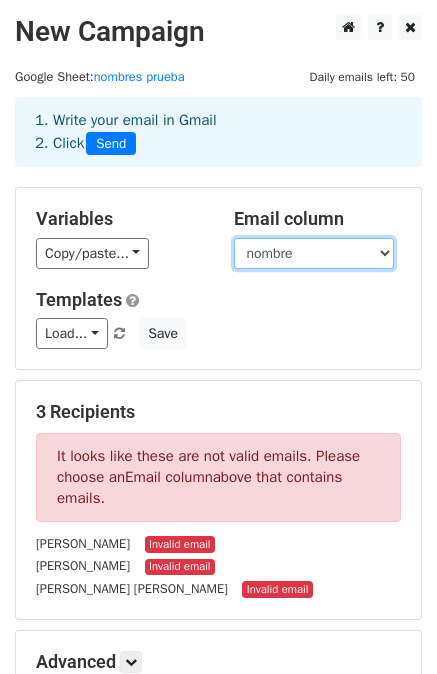 click on "email
nombre" at bounding box center (314, 253) 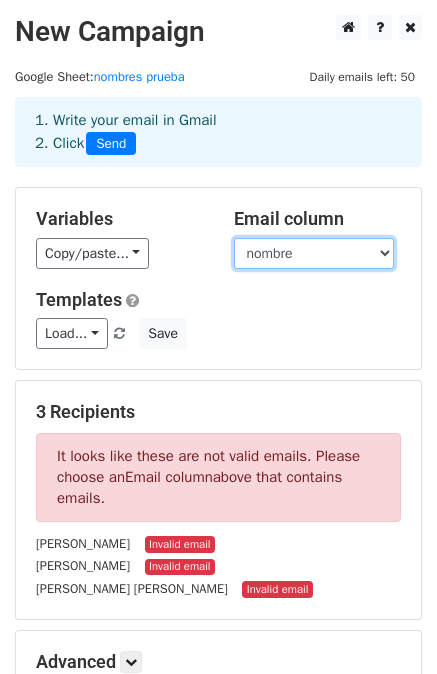 select on "email" 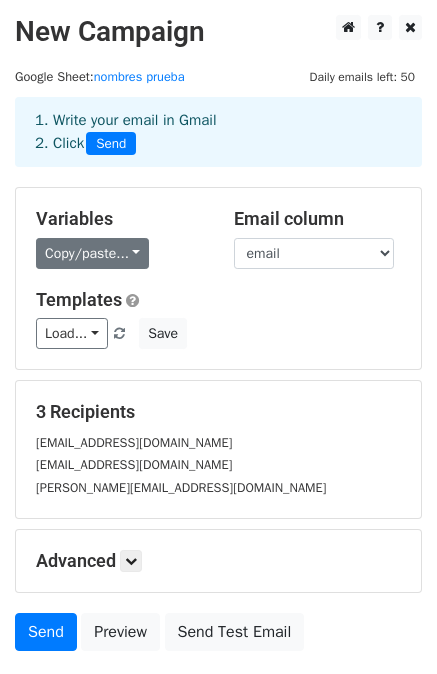 click on "Copy/paste..." at bounding box center [92, 253] 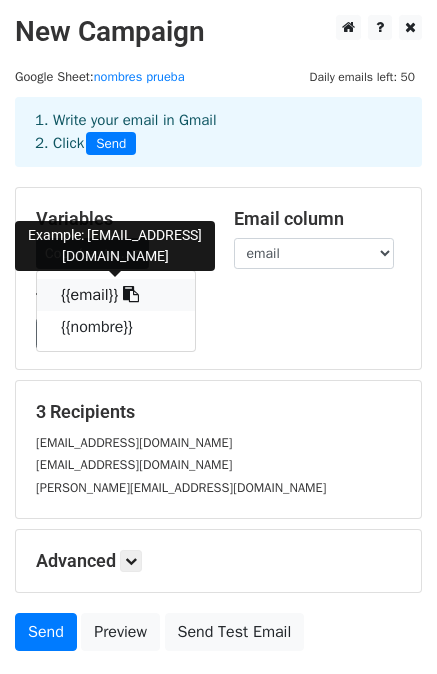 click on "{{email}}" at bounding box center (116, 295) 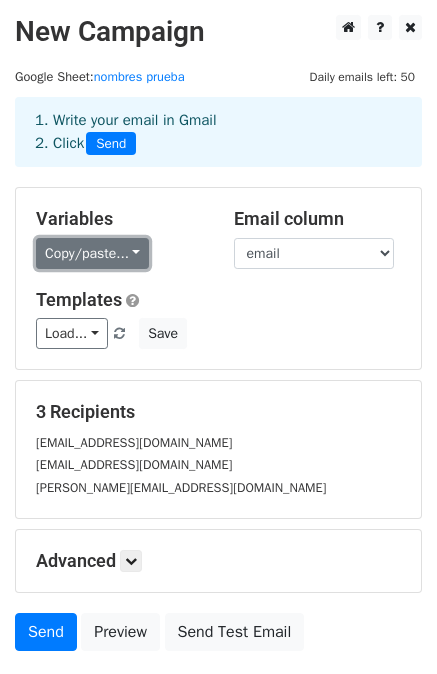 click on "Copy/paste..." at bounding box center (92, 253) 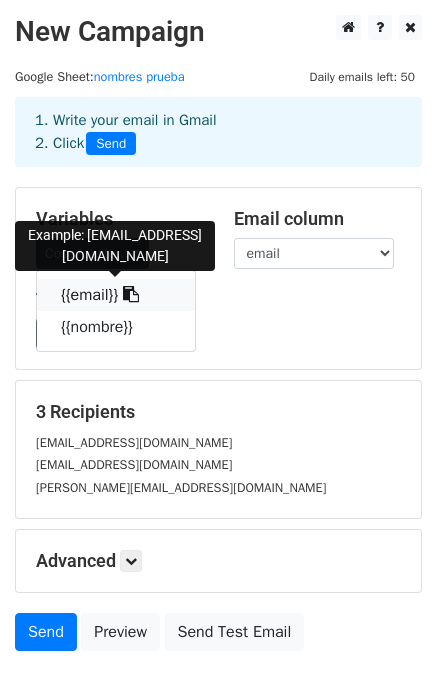 click on "{{email}}" at bounding box center [116, 295] 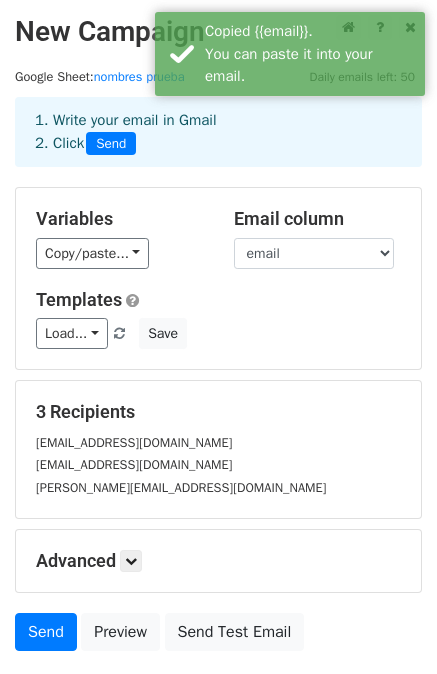 click on "josedavidquero@gmail.com" at bounding box center [134, 443] 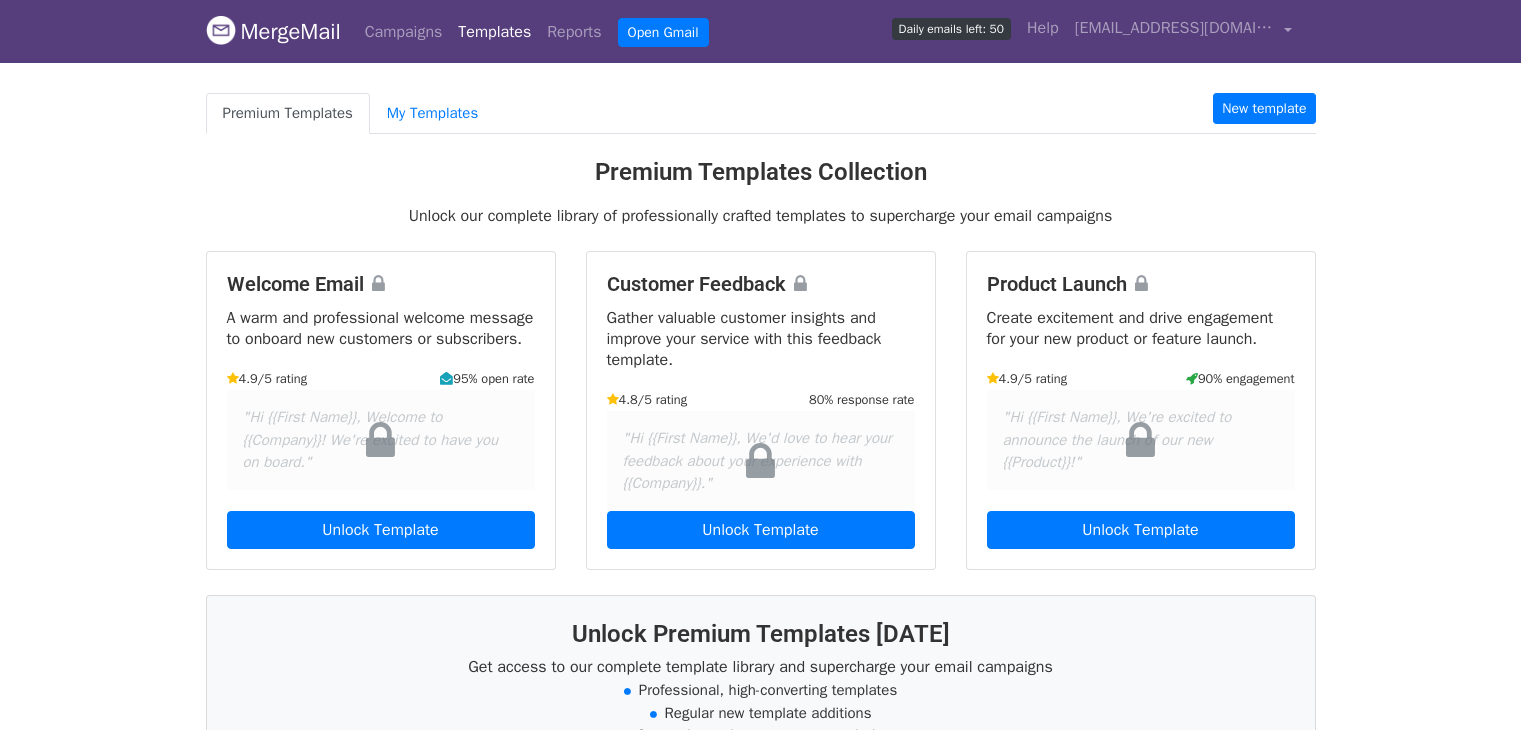 scroll, scrollTop: 0, scrollLeft: 0, axis: both 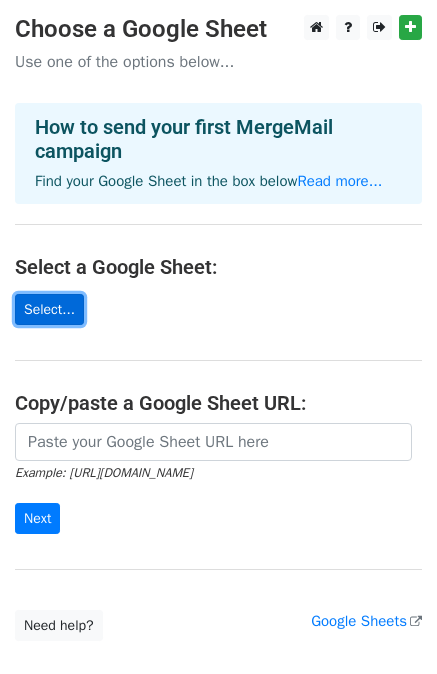 click on "Select..." at bounding box center (49, 309) 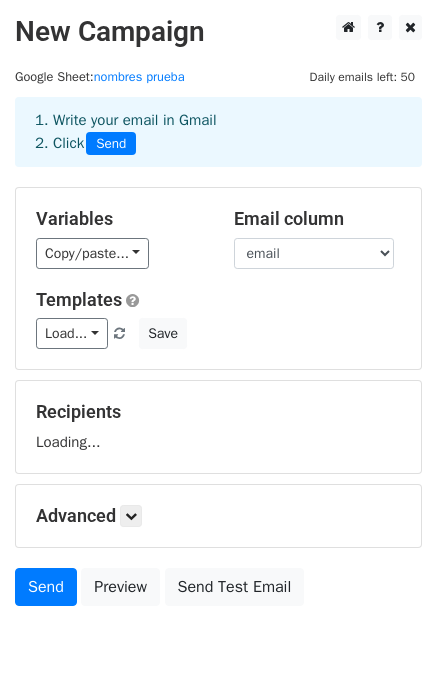 scroll, scrollTop: 0, scrollLeft: 0, axis: both 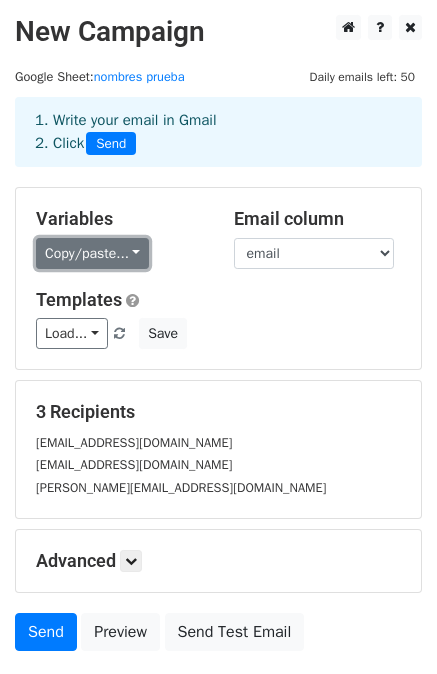 click on "Copy/paste..." at bounding box center [92, 253] 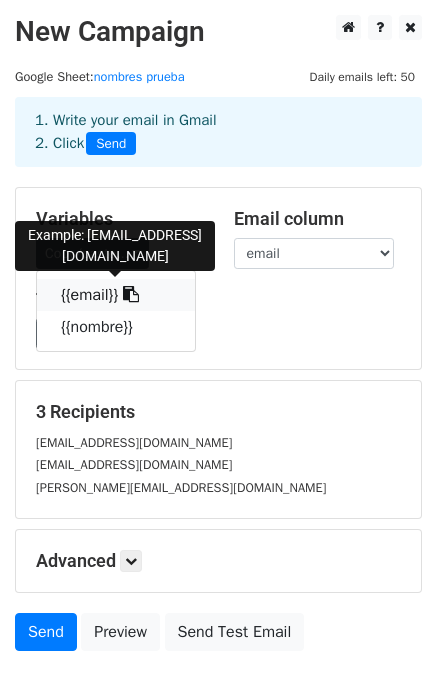 click on "{{email}}" at bounding box center (116, 295) 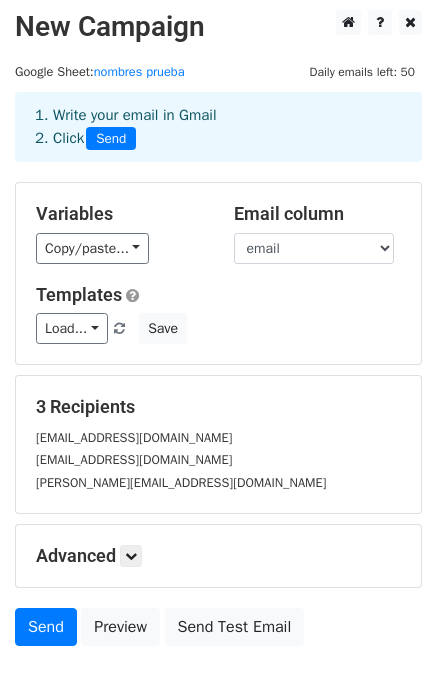 scroll, scrollTop: 0, scrollLeft: 0, axis: both 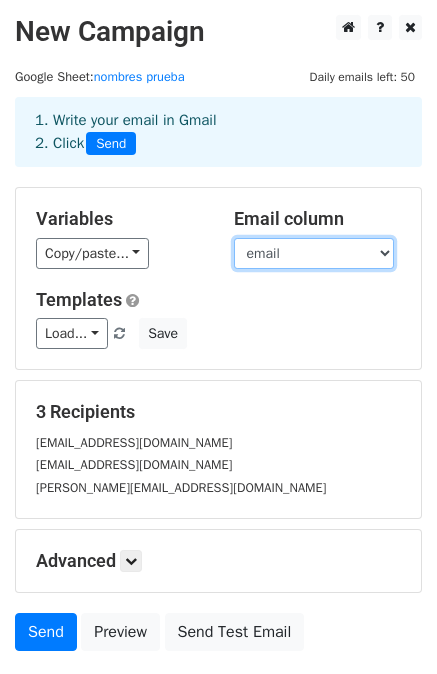 click on "email
nombre" at bounding box center (314, 253) 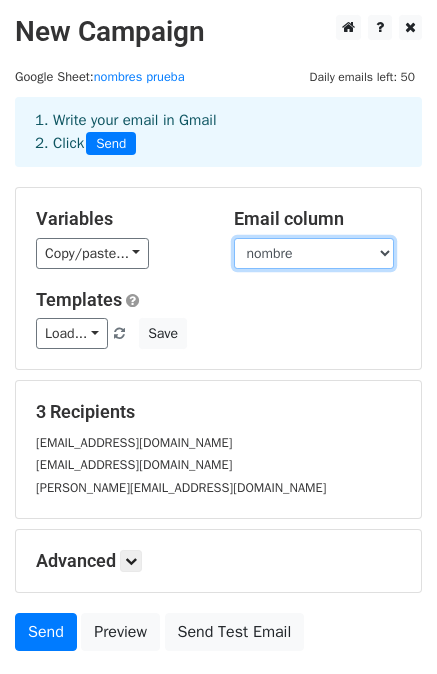 click on "email
nombre" at bounding box center [314, 253] 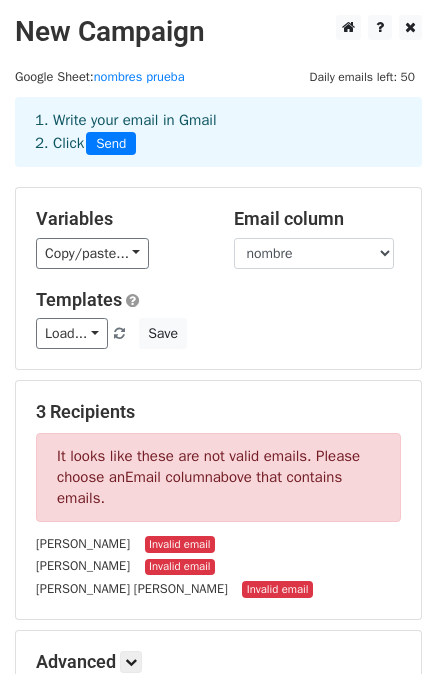 click on "José David" at bounding box center [83, 544] 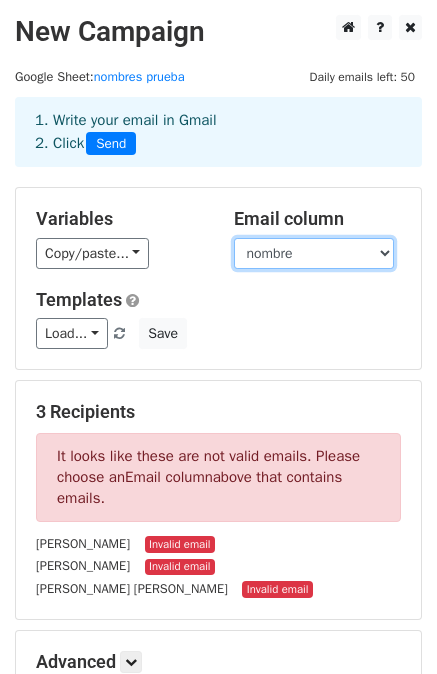 click on "email
nombre" at bounding box center [314, 253] 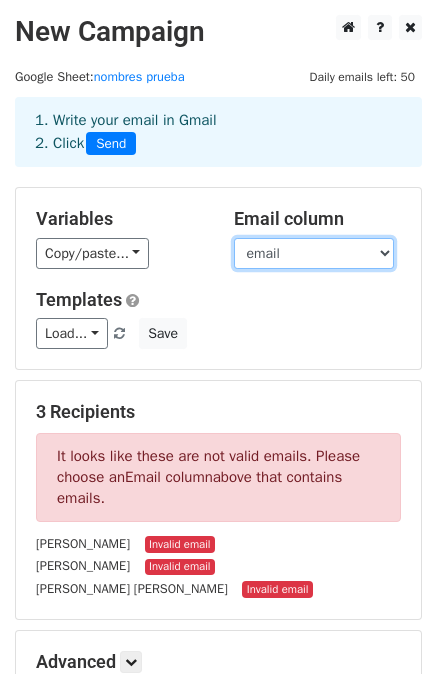 click on "email
nombre" at bounding box center [314, 253] 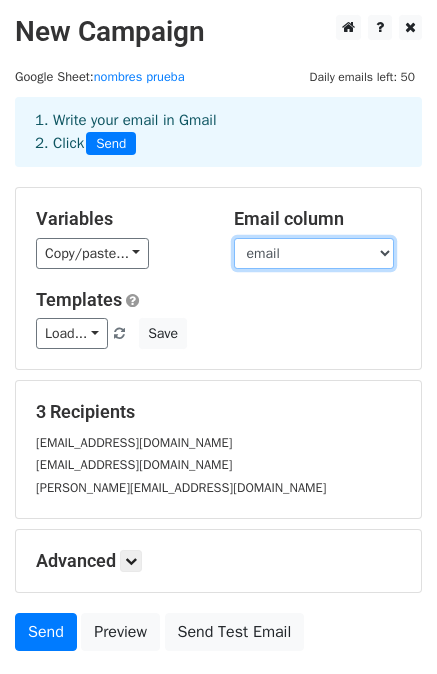 scroll, scrollTop: 144, scrollLeft: 0, axis: vertical 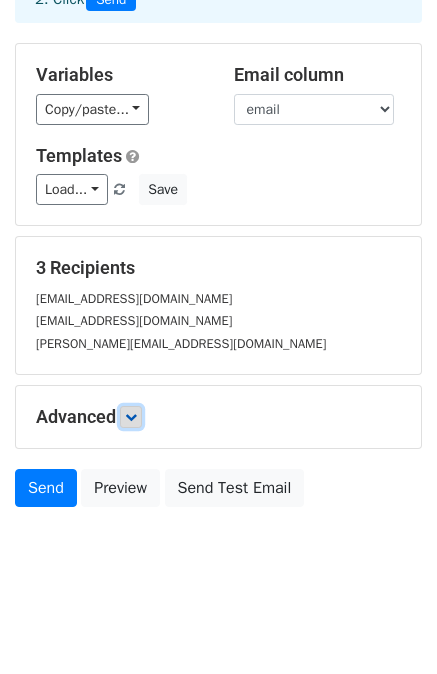click at bounding box center [131, 417] 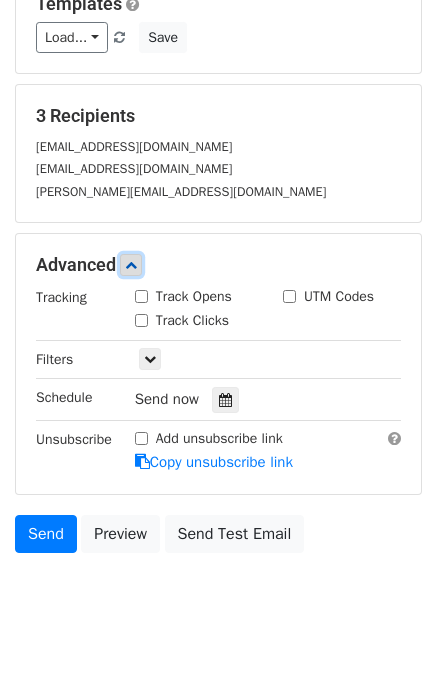 scroll, scrollTop: 303, scrollLeft: 0, axis: vertical 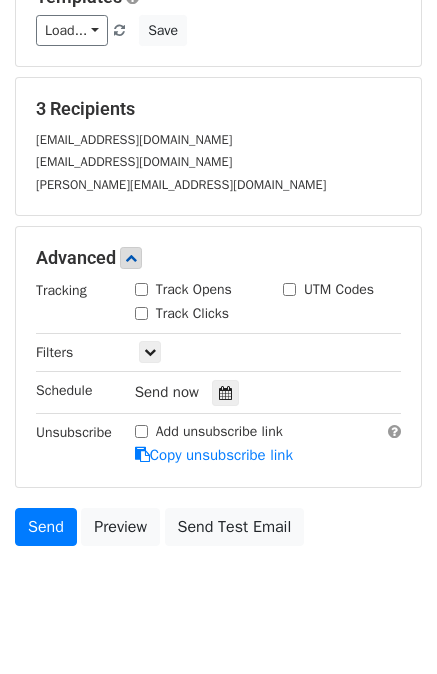 click on "Add unsubscribe link" at bounding box center (141, 431) 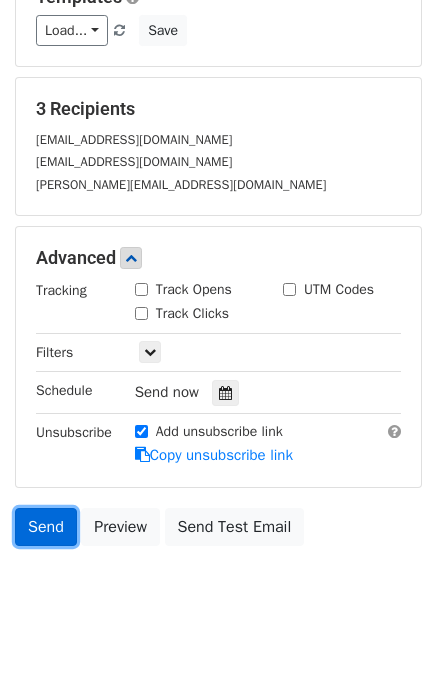 click on "Send" at bounding box center [46, 527] 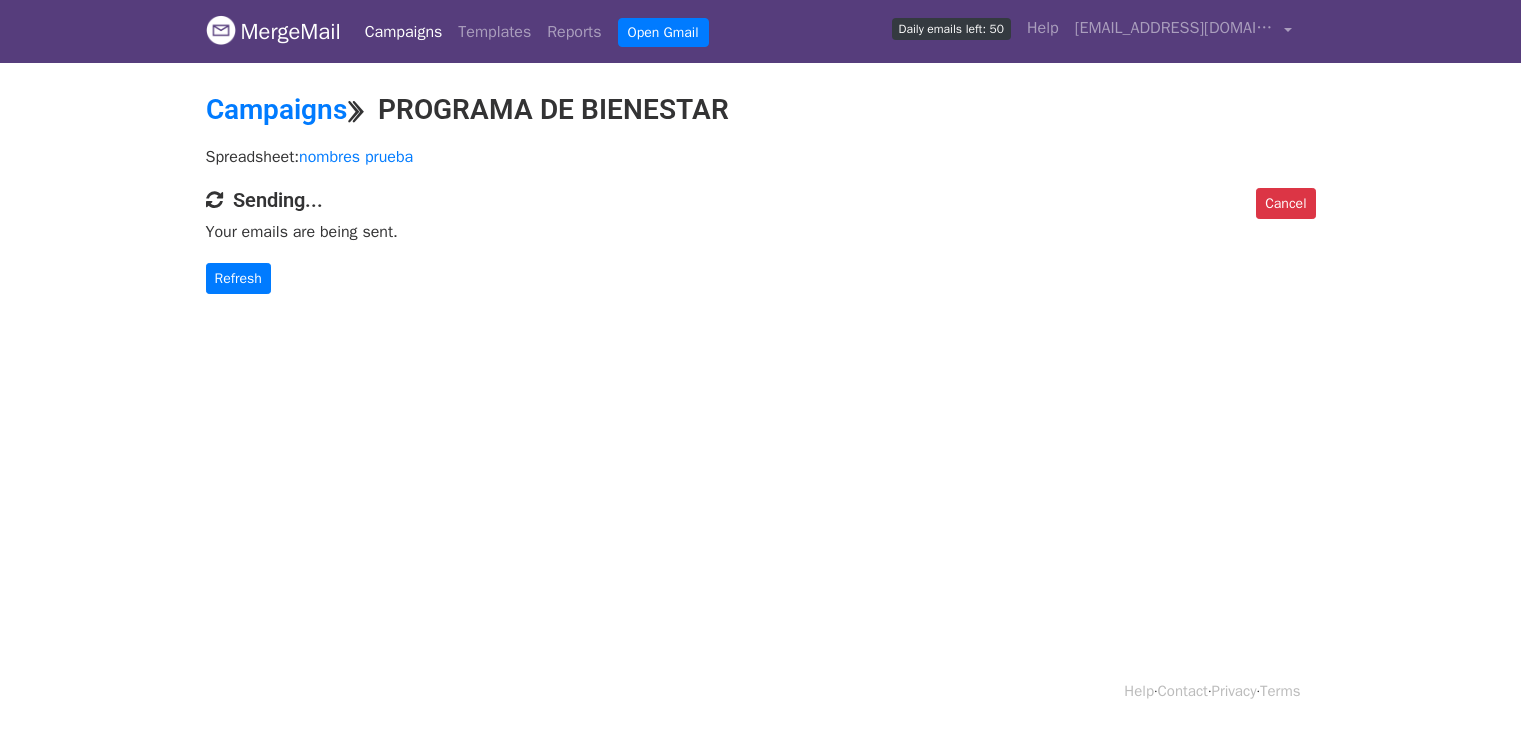 scroll, scrollTop: 0, scrollLeft: 0, axis: both 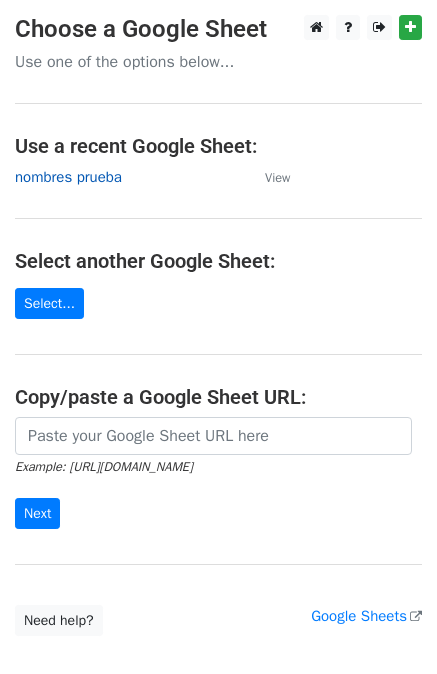 click on "nombres prueba" at bounding box center [68, 177] 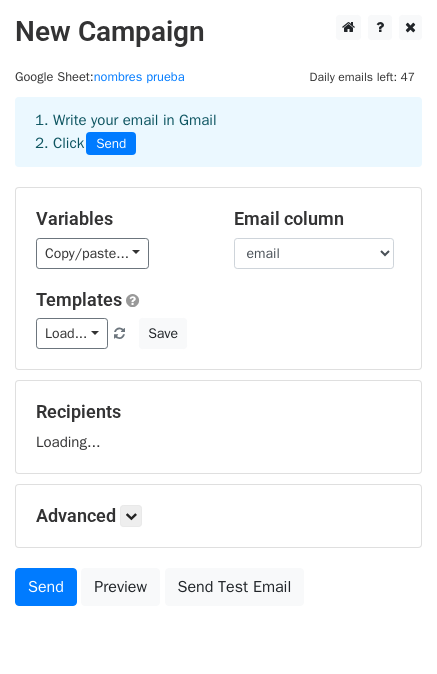 scroll, scrollTop: 0, scrollLeft: 0, axis: both 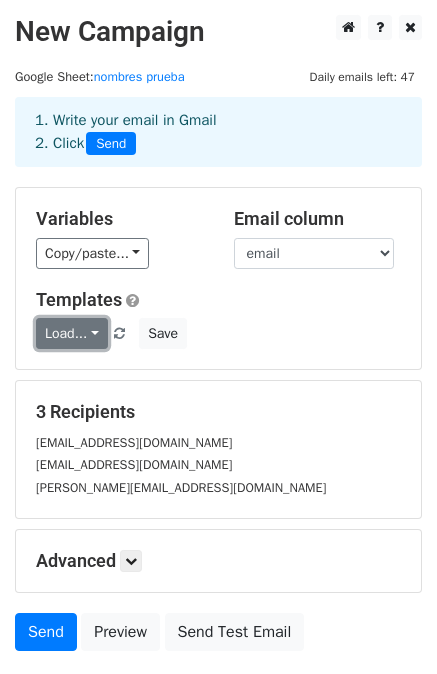 click on "Load..." at bounding box center (72, 333) 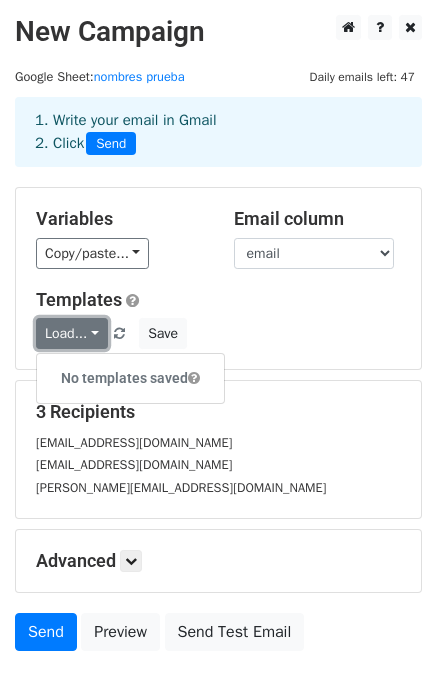 click on "Load..." at bounding box center [72, 333] 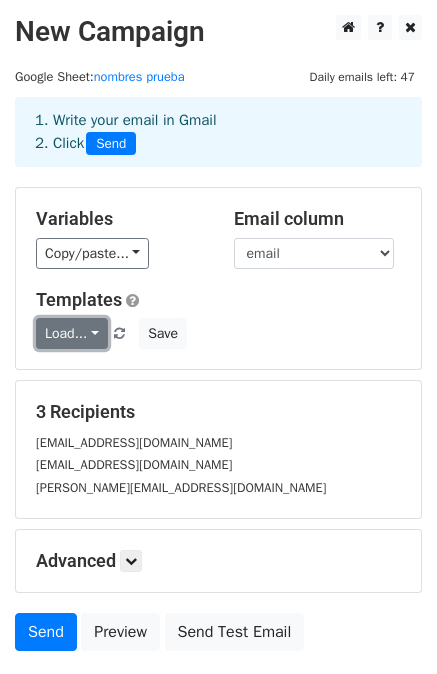 click on "Load..." at bounding box center (72, 333) 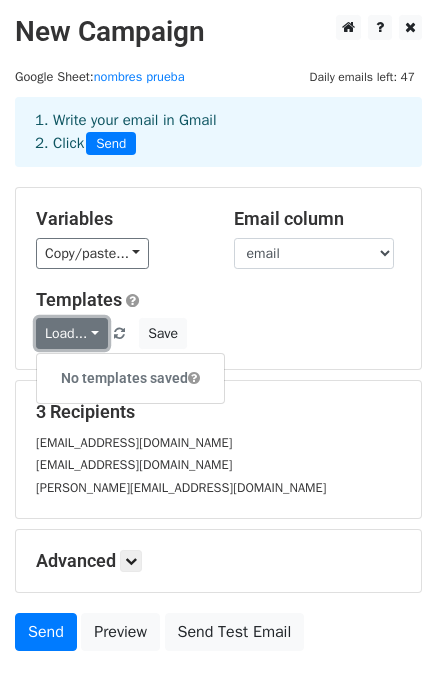 click on "Load..." at bounding box center (72, 333) 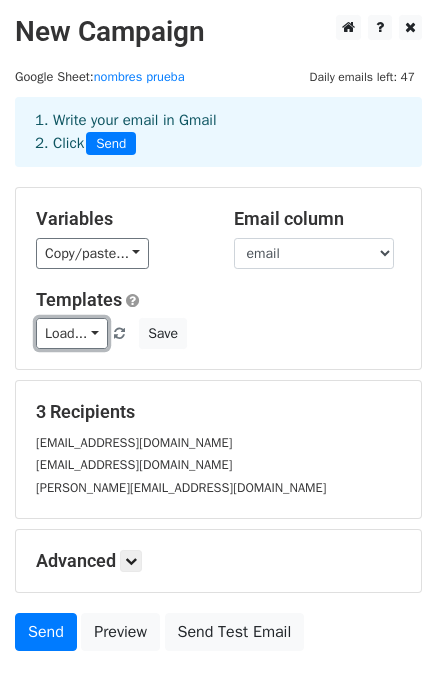 scroll, scrollTop: 144, scrollLeft: 0, axis: vertical 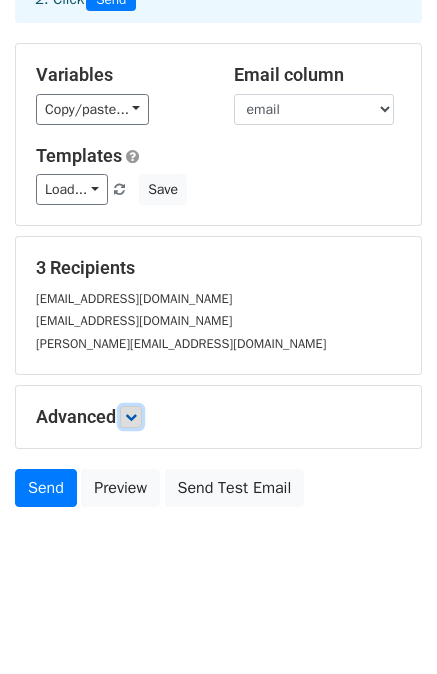 click at bounding box center [131, 417] 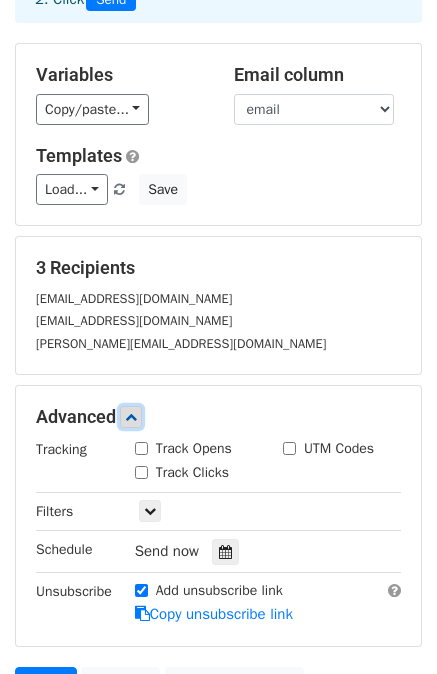 click at bounding box center (131, 417) 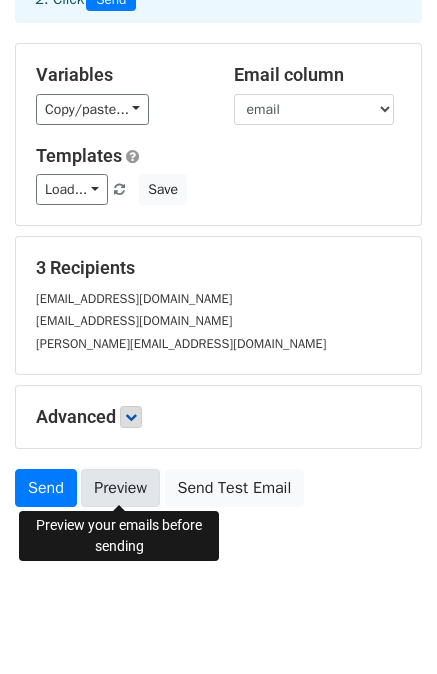 click on "Preview" at bounding box center [120, 488] 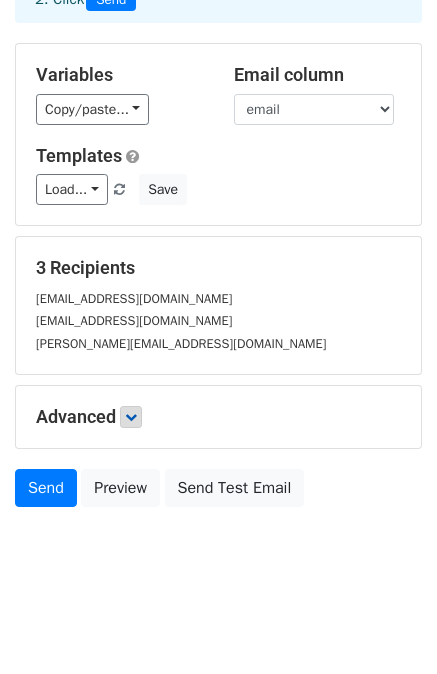click on "Variables
Copy/paste...
{{email}}
{{nombre}}
Email column
email
nombre
Templates
Load...
No templates saved
Save" at bounding box center (218, 134) 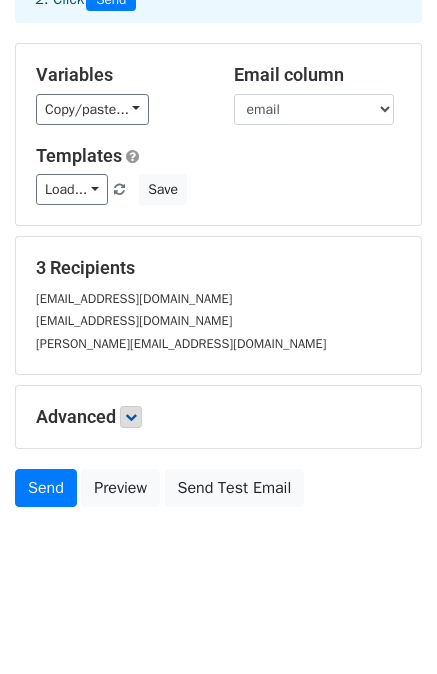scroll, scrollTop: 0, scrollLeft: 0, axis: both 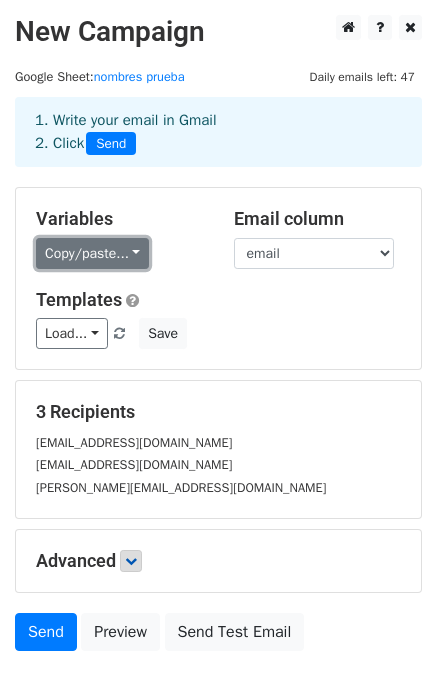 click on "Copy/paste..." at bounding box center [92, 253] 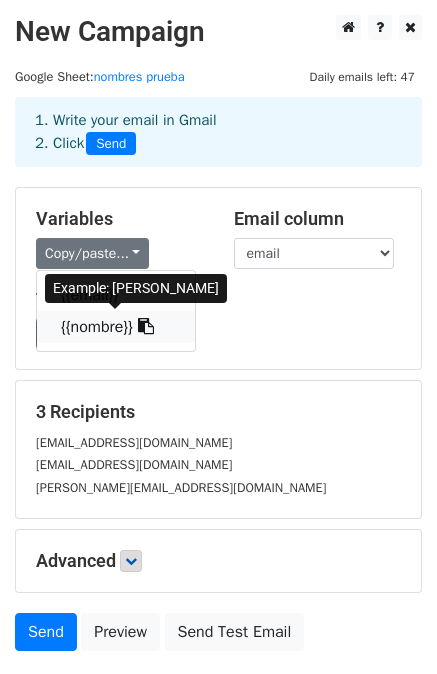 click on "{{nombre}}" at bounding box center [116, 327] 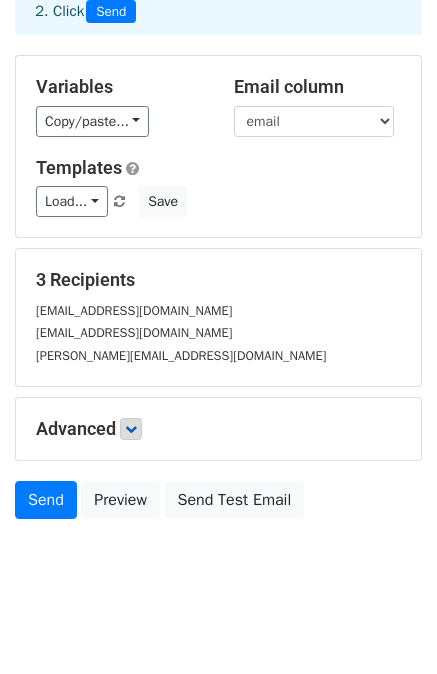 scroll, scrollTop: 144, scrollLeft: 0, axis: vertical 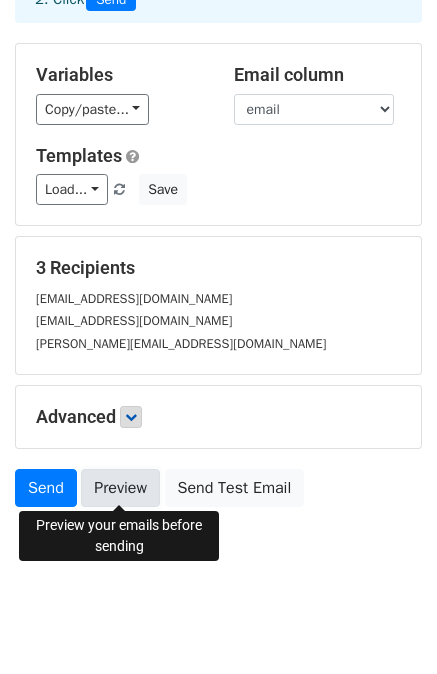 click on "Preview" at bounding box center [120, 488] 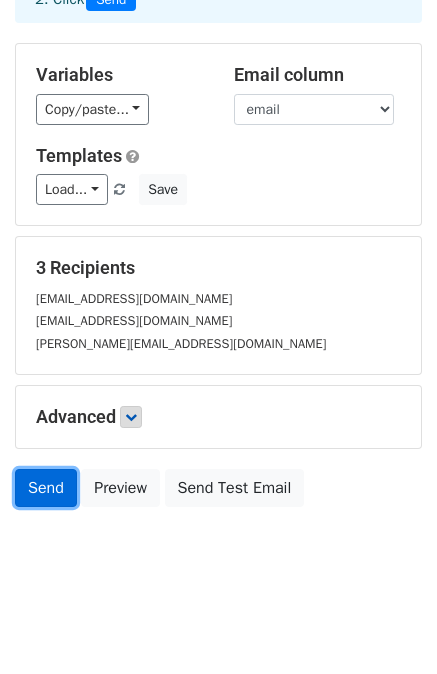 click on "Send" at bounding box center [46, 488] 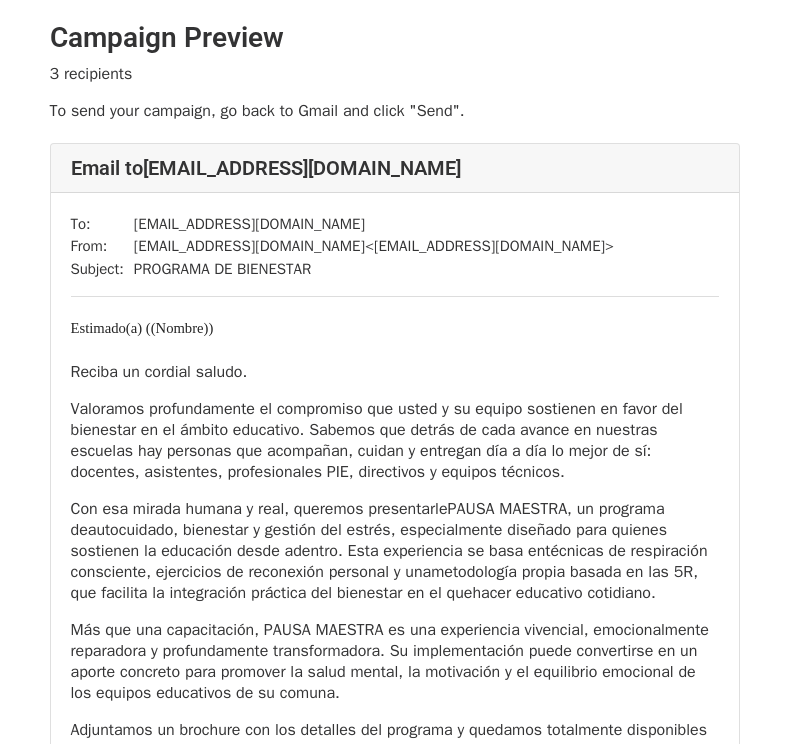 scroll, scrollTop: 0, scrollLeft: 0, axis: both 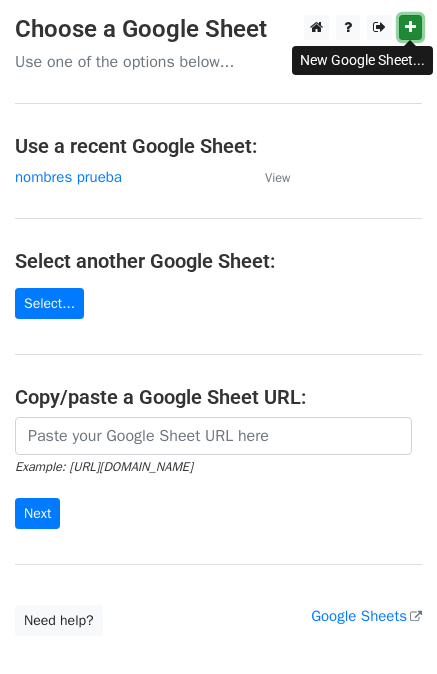 click at bounding box center (410, 27) 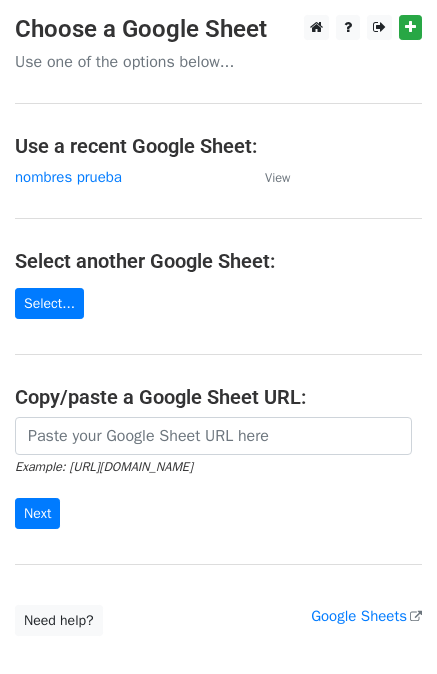 click on "Use a recent Google Sheet:" at bounding box center (218, 146) 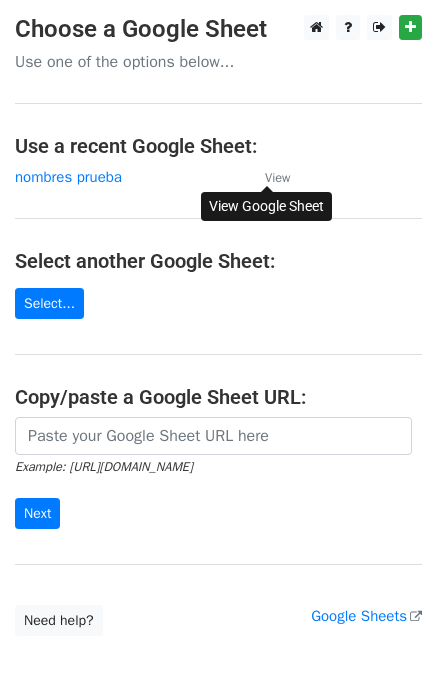 click on "View" at bounding box center [277, 178] 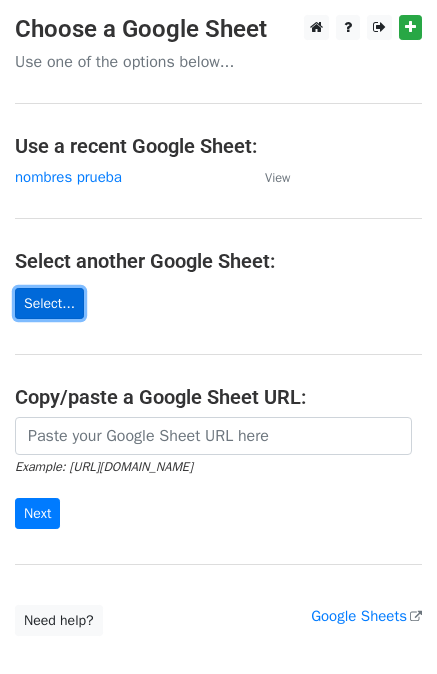 click on "Select..." at bounding box center [49, 303] 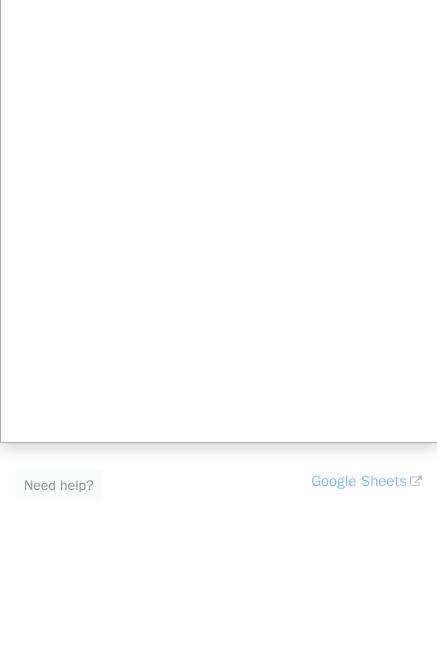 scroll, scrollTop: 0, scrollLeft: 0, axis: both 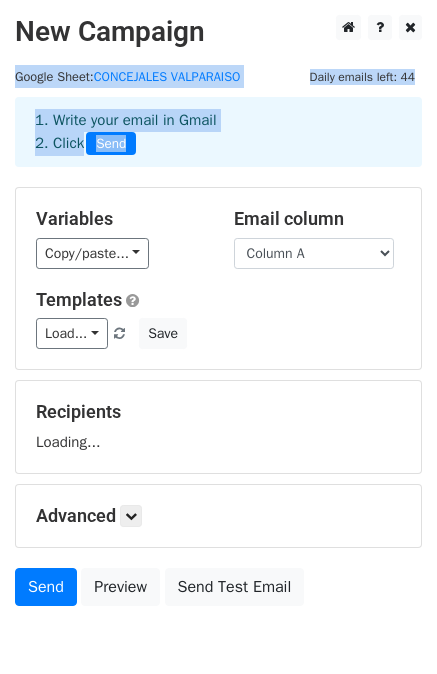 click on "New Campaign
Daily emails left: 44
Google Sheet:
CONCEJALES VALPARAISO
1. Write your email in Gmail
2. Click
Send
Variables
Copy/paste...
{{Column A}}
{{Column B}}
Email column
Column A
Column B
Templates
Load...
No templates saved
Save
Recipients Loading...
Advanced
Tracking
Track Opens
UTM Codes
Track Clicks
Filters
Only include spreadsheet rows that match the following filters:
Schedule
Send now
Unsubscribe
Add unsubscribe link
Copy unsubscribe link
Send
Preview
Send Test Email
July August September October November [DATE]
Sun Mon Tue Wed Thu Fri Sat
29 30 1 2" at bounding box center [218, 388] 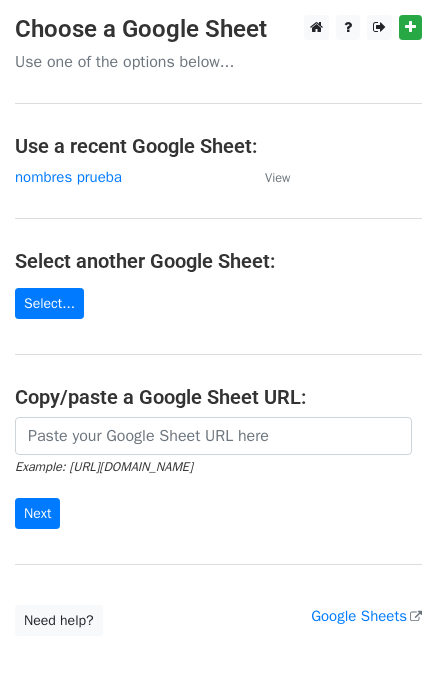 scroll, scrollTop: 0, scrollLeft: 0, axis: both 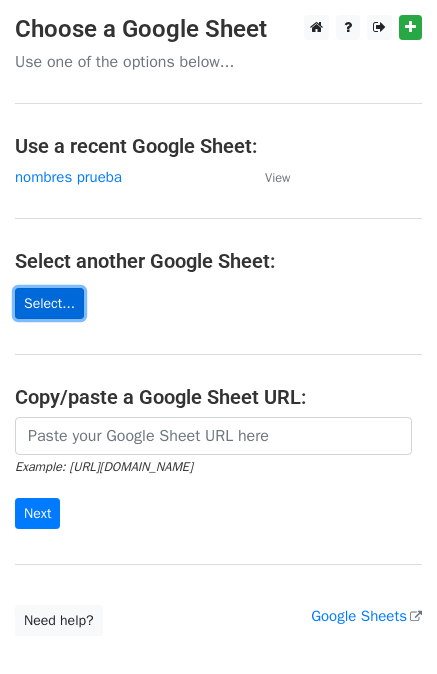 click on "Select..." at bounding box center (49, 303) 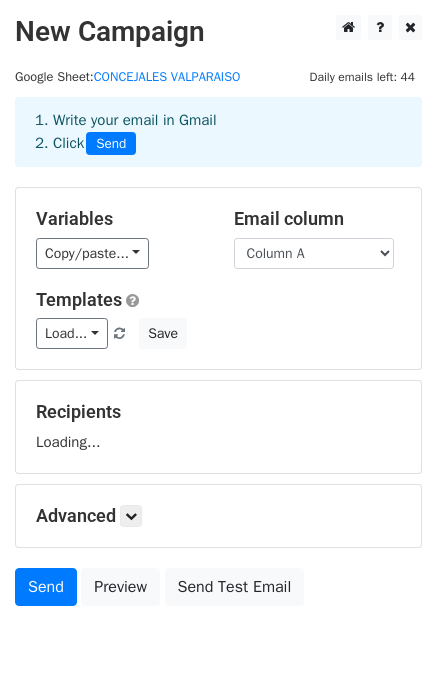 scroll, scrollTop: 0, scrollLeft: 0, axis: both 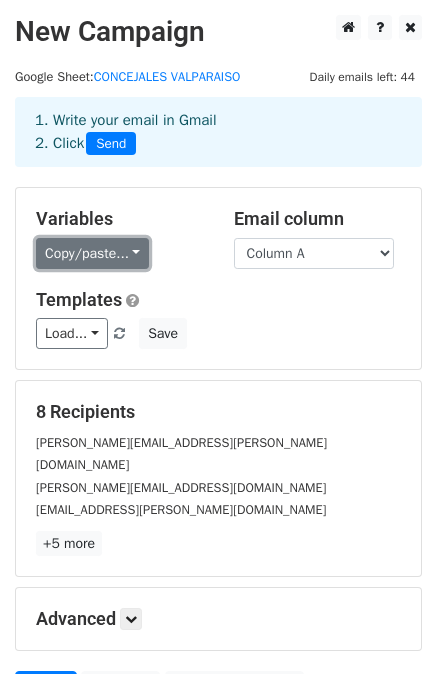 click on "Copy/paste..." at bounding box center [92, 253] 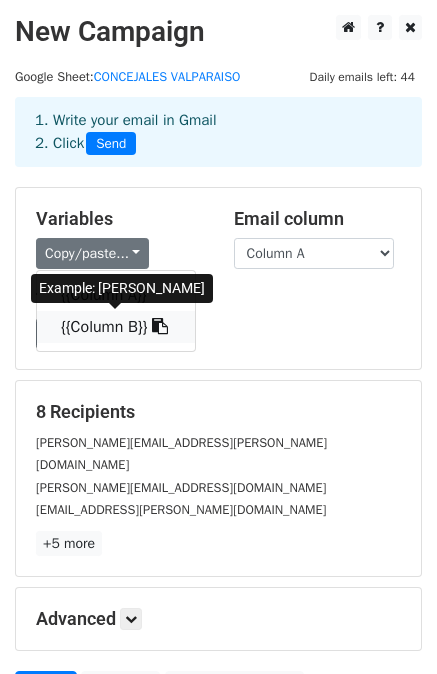 click on "{{Column B}}" at bounding box center [116, 327] 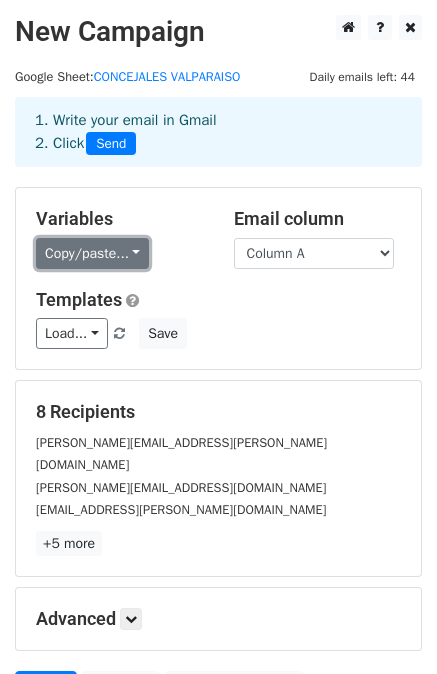 click on "Copy/paste..." at bounding box center [92, 253] 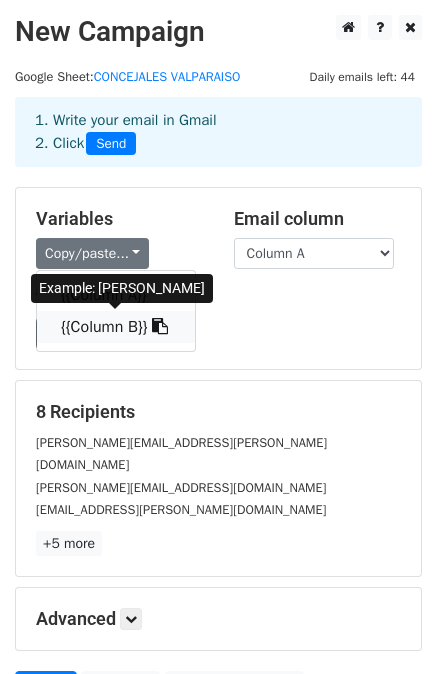 click on "{{Column B}}" at bounding box center (116, 327) 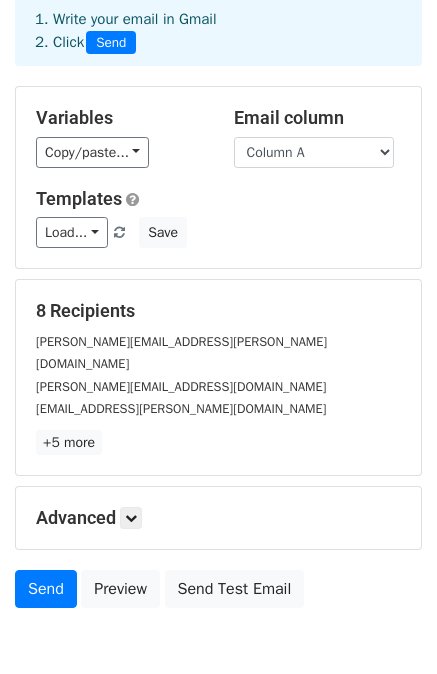 scroll, scrollTop: 104, scrollLeft: 0, axis: vertical 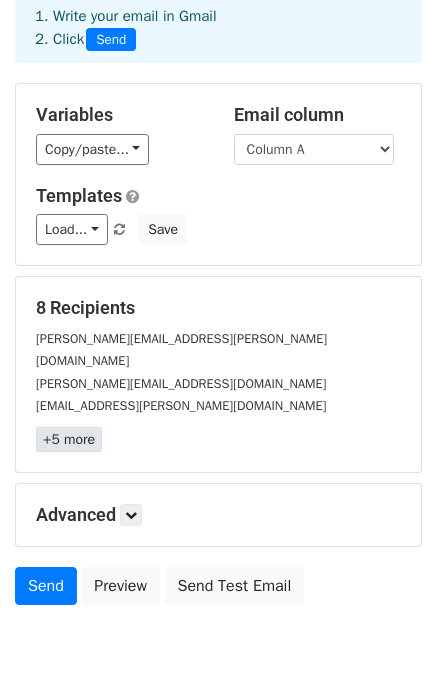 click on "+5 more" at bounding box center [69, 439] 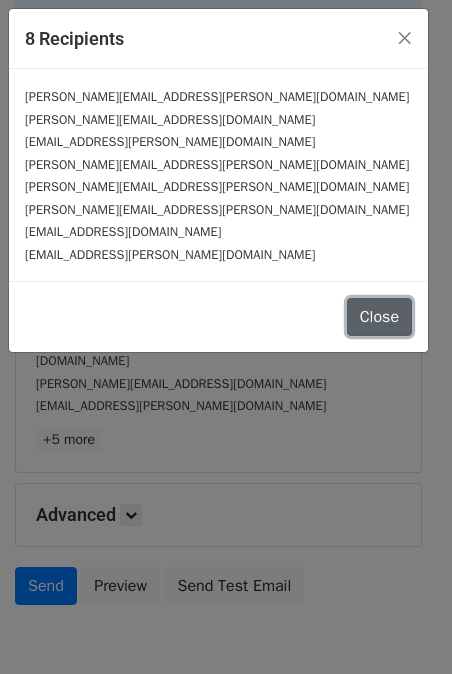 click on "Close" at bounding box center (379, 317) 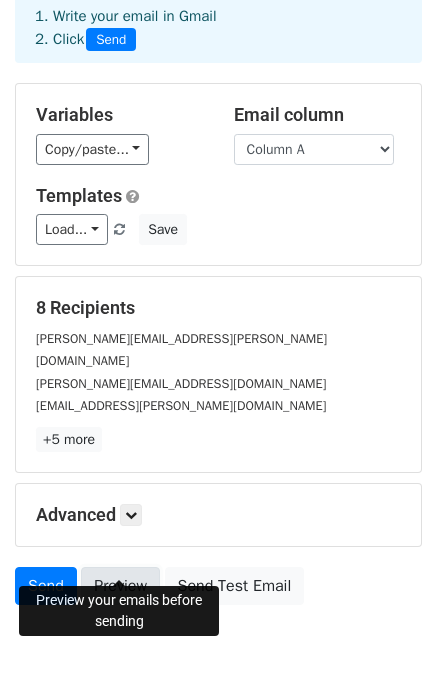 click on "Preview" at bounding box center [120, 586] 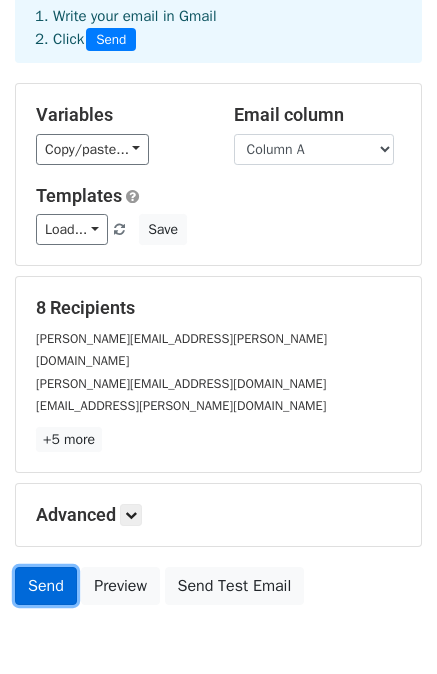 click on "Send" at bounding box center [46, 586] 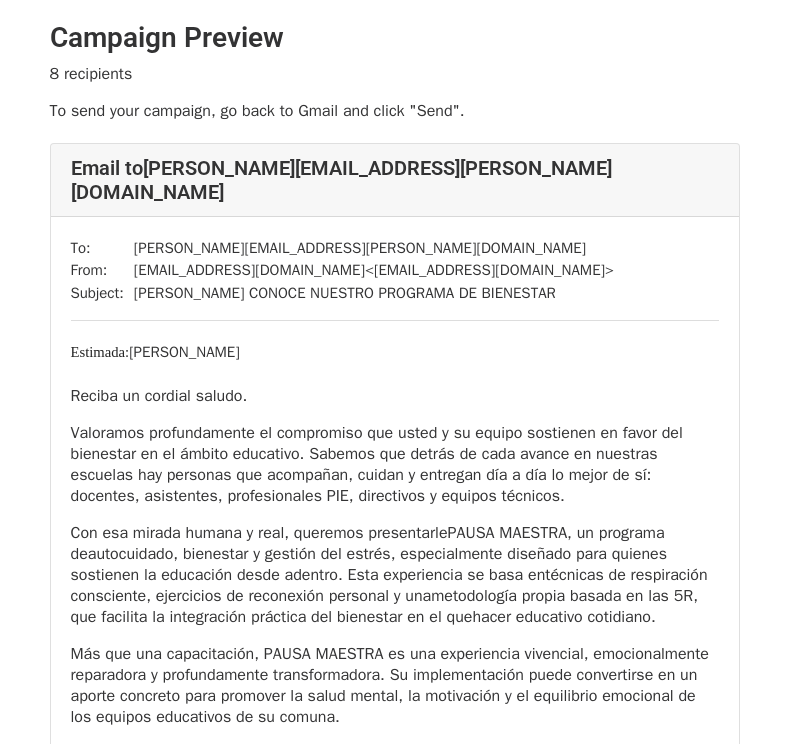 scroll, scrollTop: 0, scrollLeft: 0, axis: both 